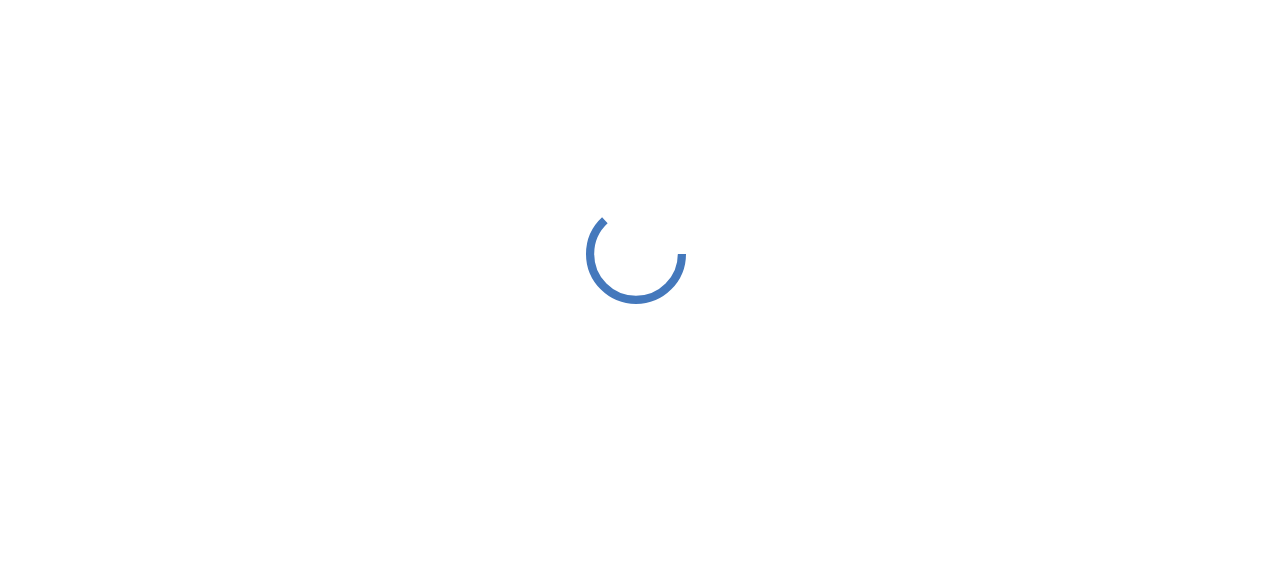 scroll, scrollTop: 0, scrollLeft: 0, axis: both 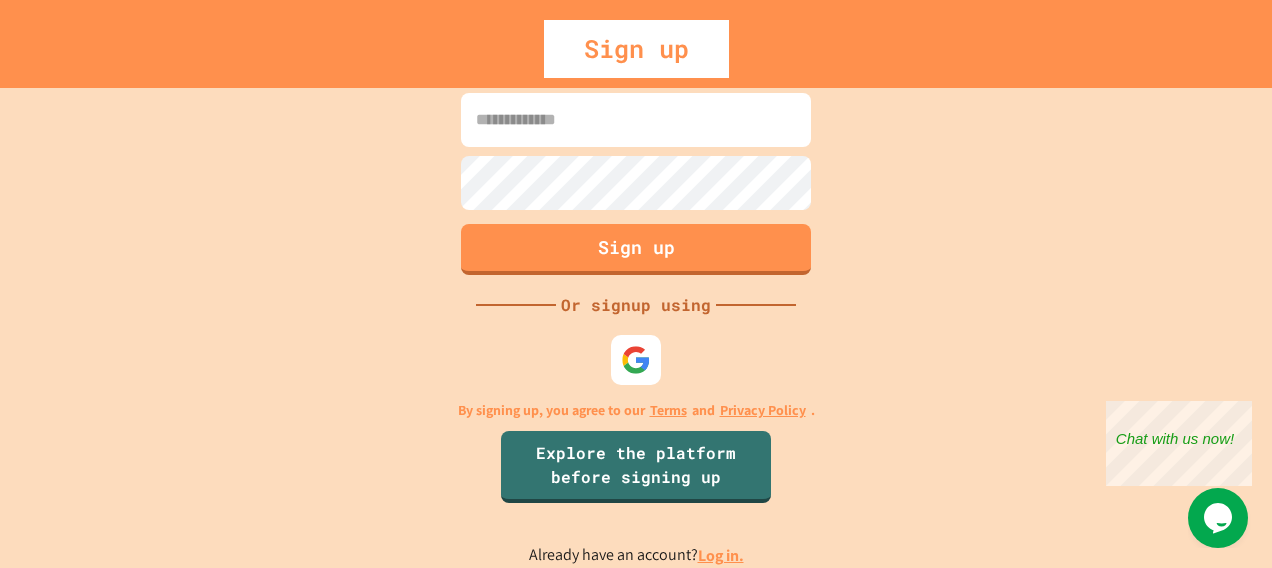 click at bounding box center (636, 120) 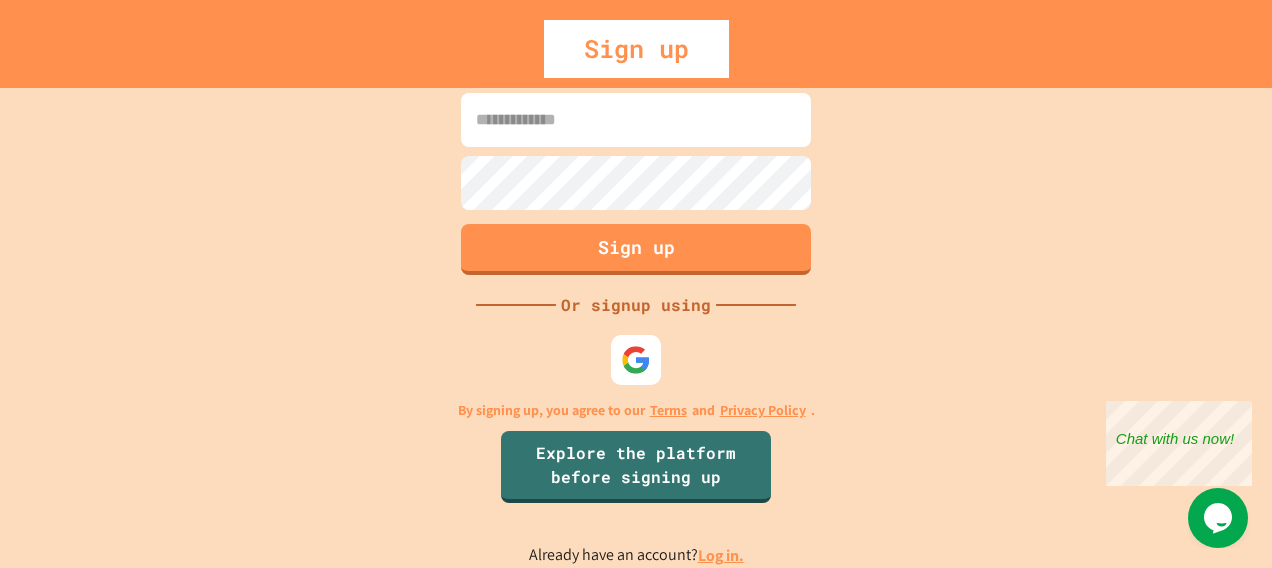 type on "**********" 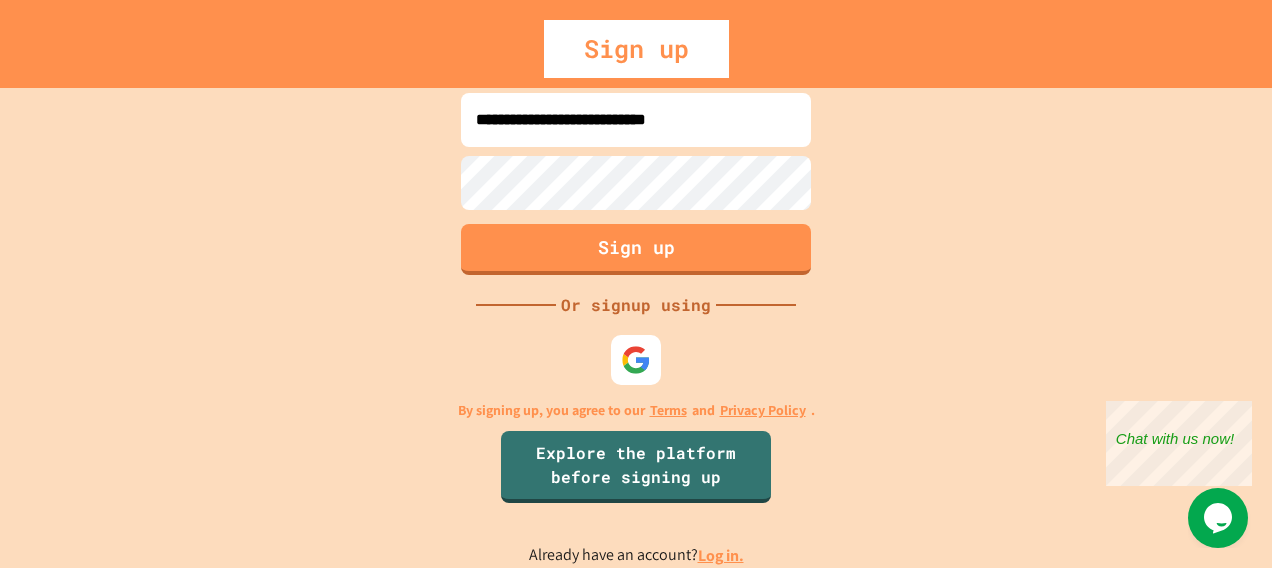 click on "Sign up" at bounding box center [636, 249] 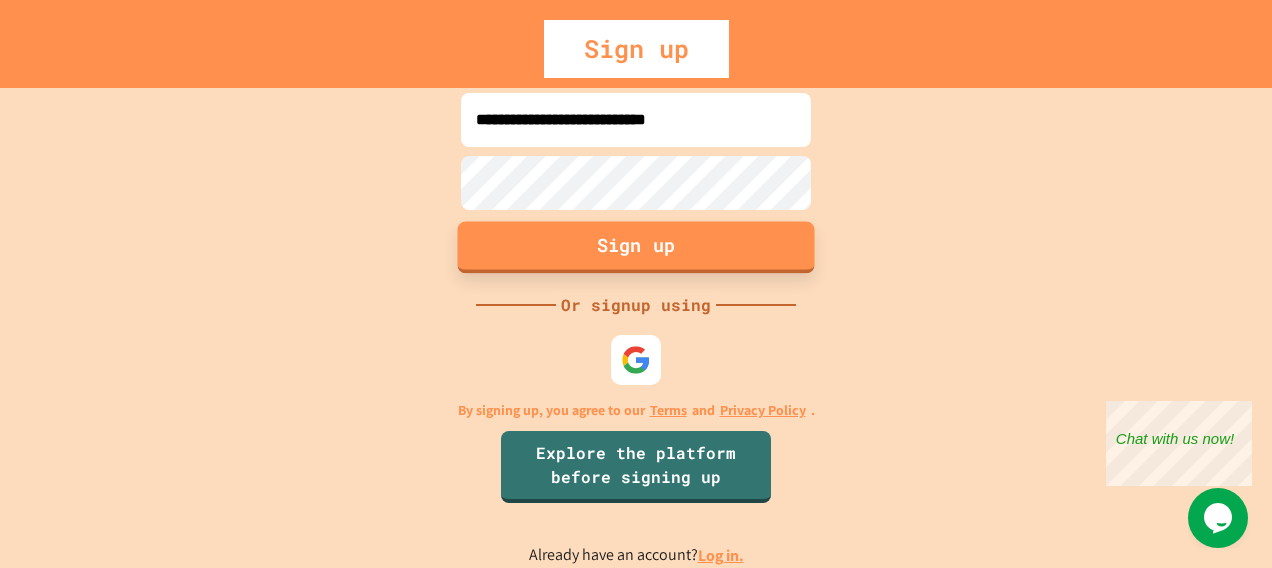 click on "Sign up" at bounding box center [636, 247] 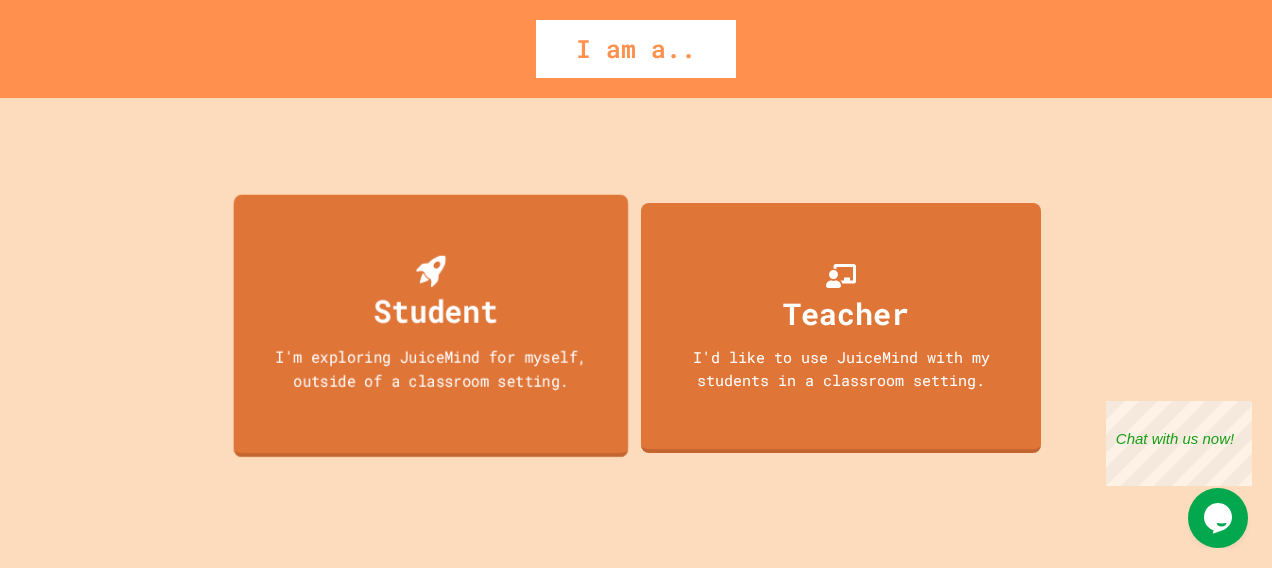 click on "Student I'm exploring JuiceMind for myself, outside of a classroom setting." at bounding box center [431, 326] 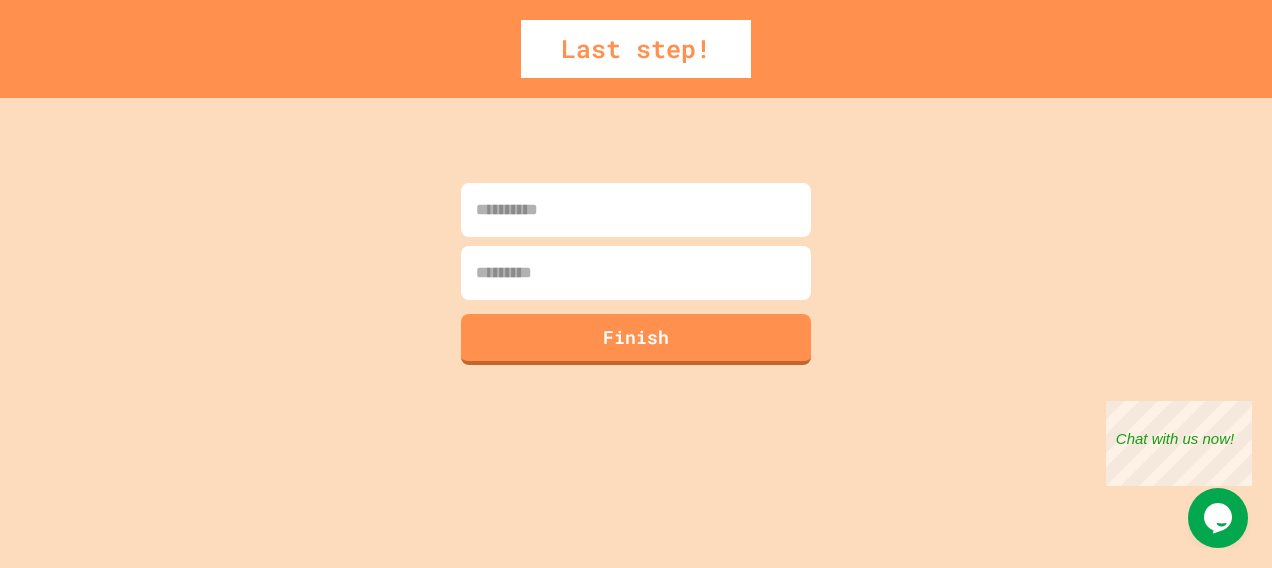 click at bounding box center [636, 210] 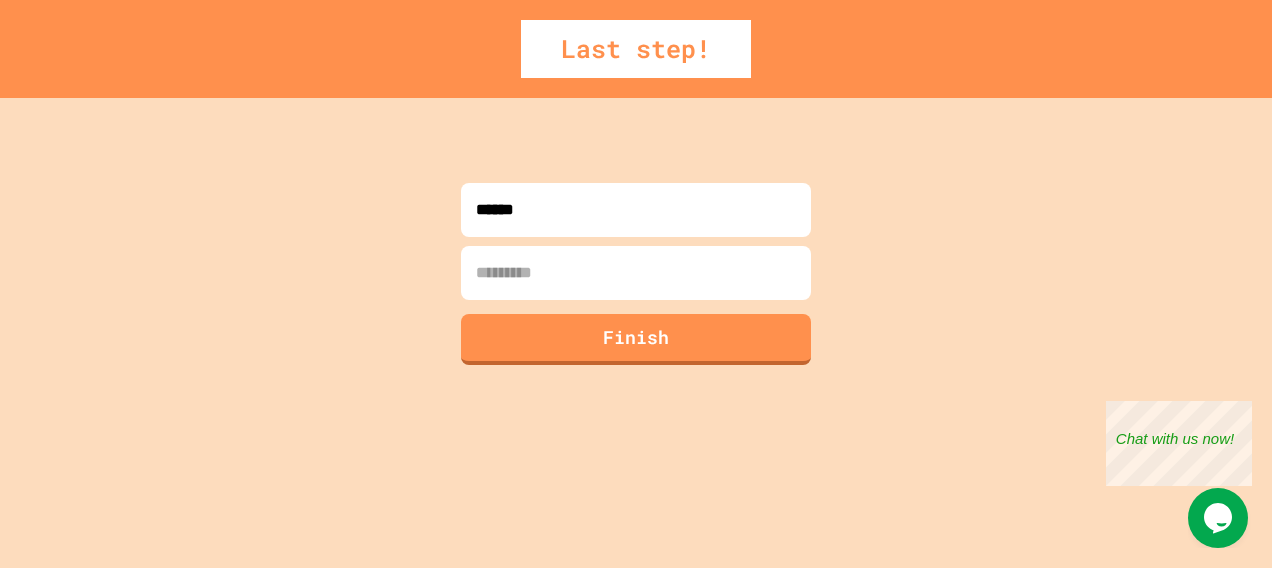 type on "******" 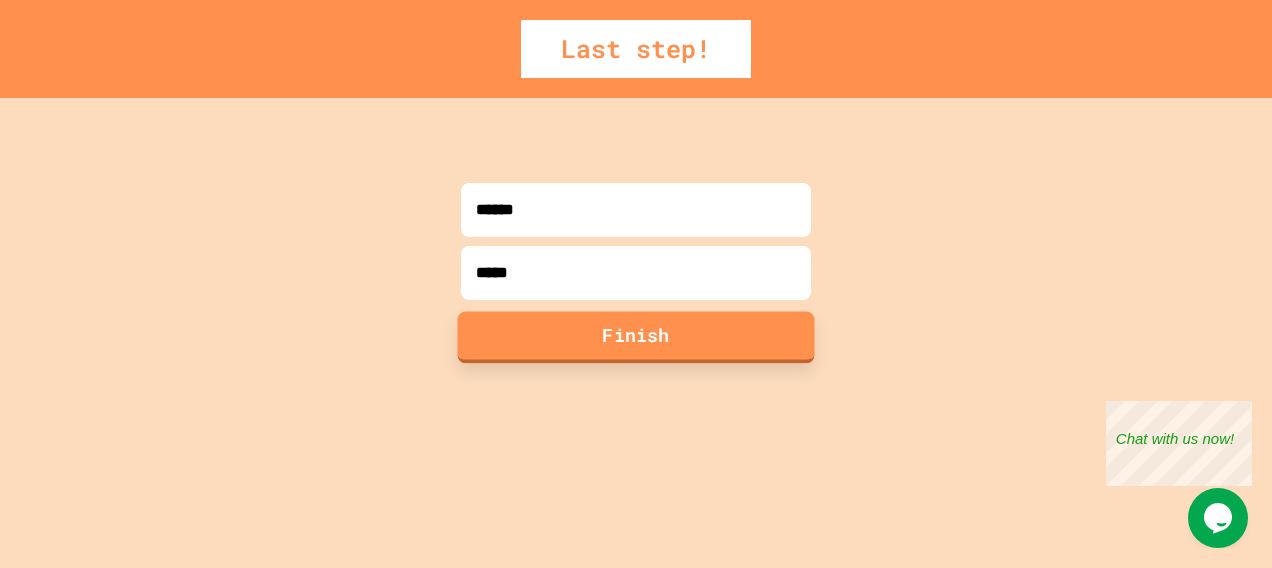 type on "*****" 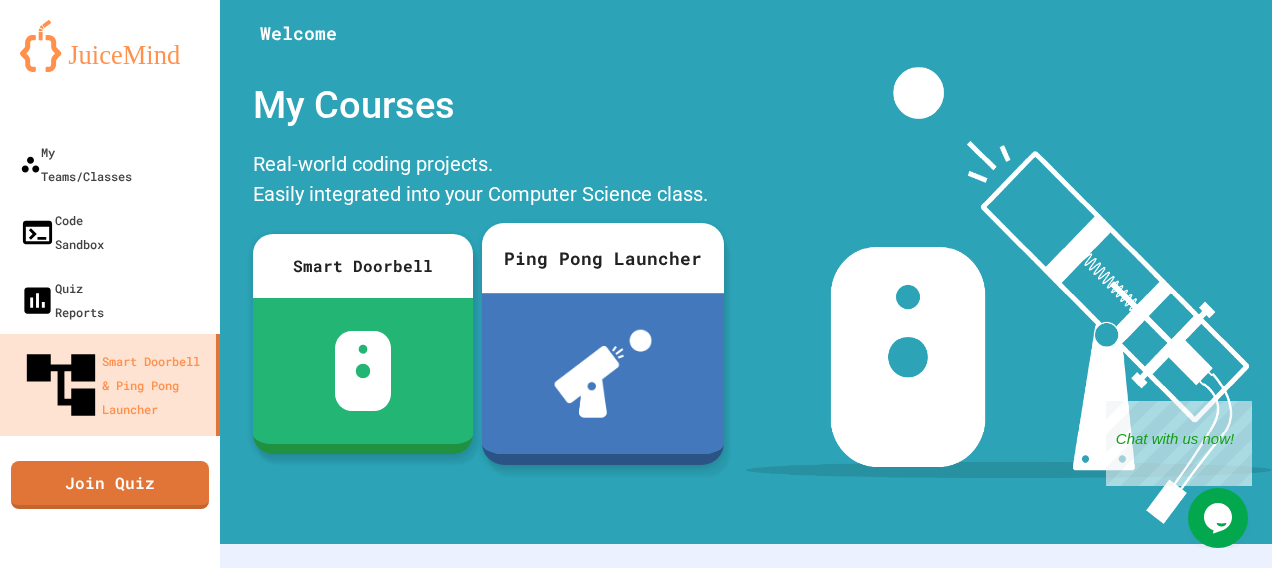 click on "Ping Pong Launcher" at bounding box center [603, 258] 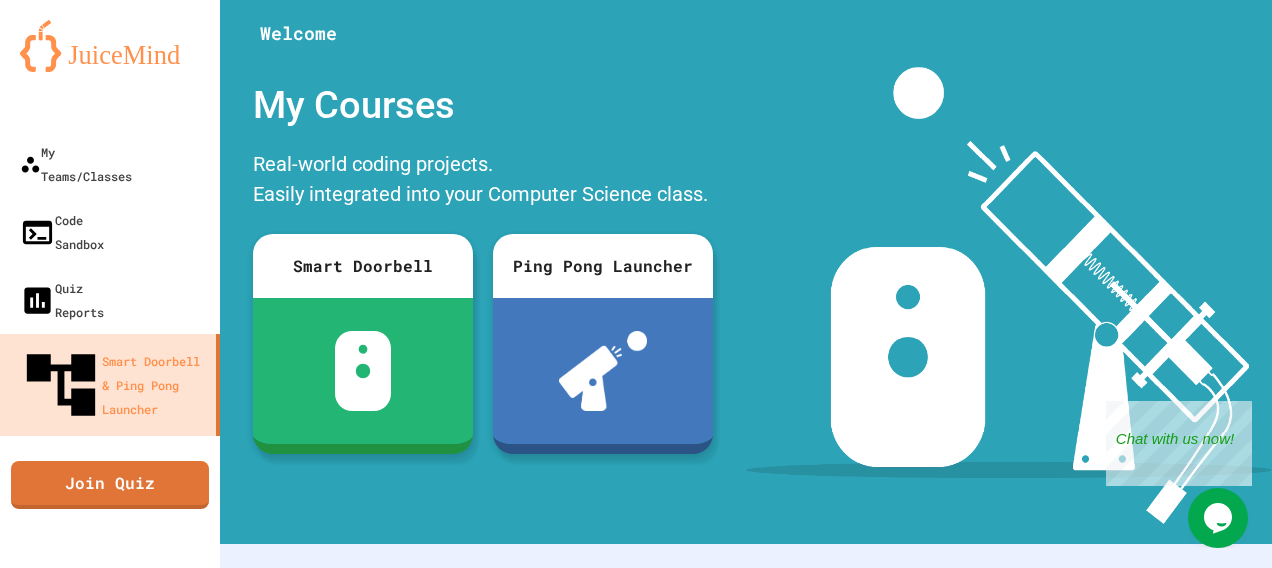 click 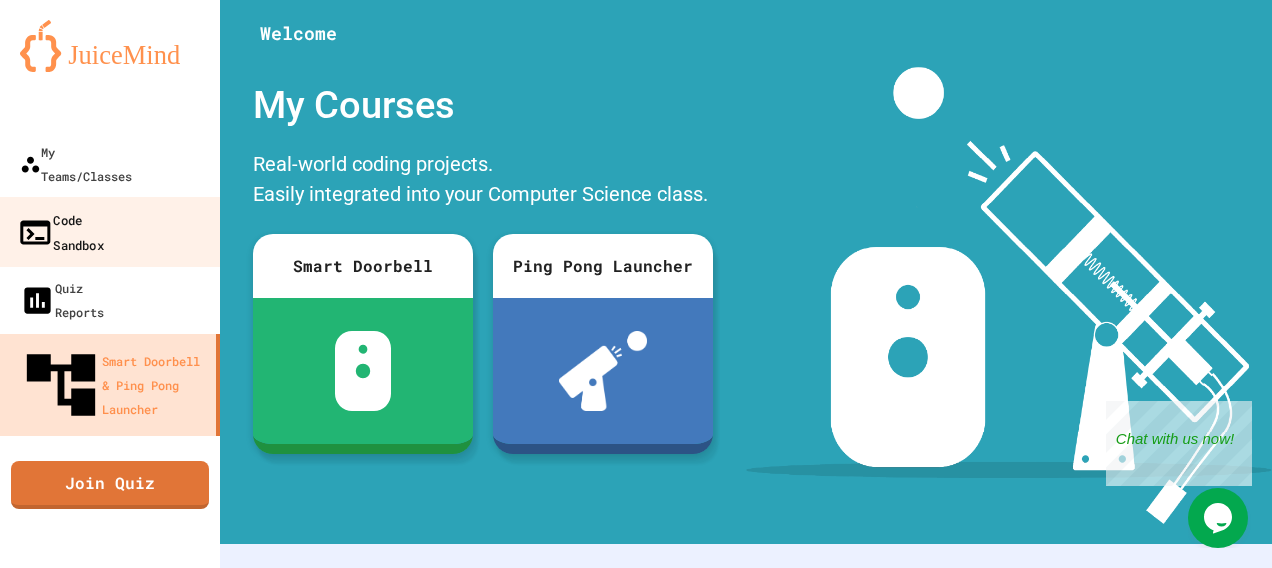 click on "Code Sandbox" at bounding box center (110, 232) 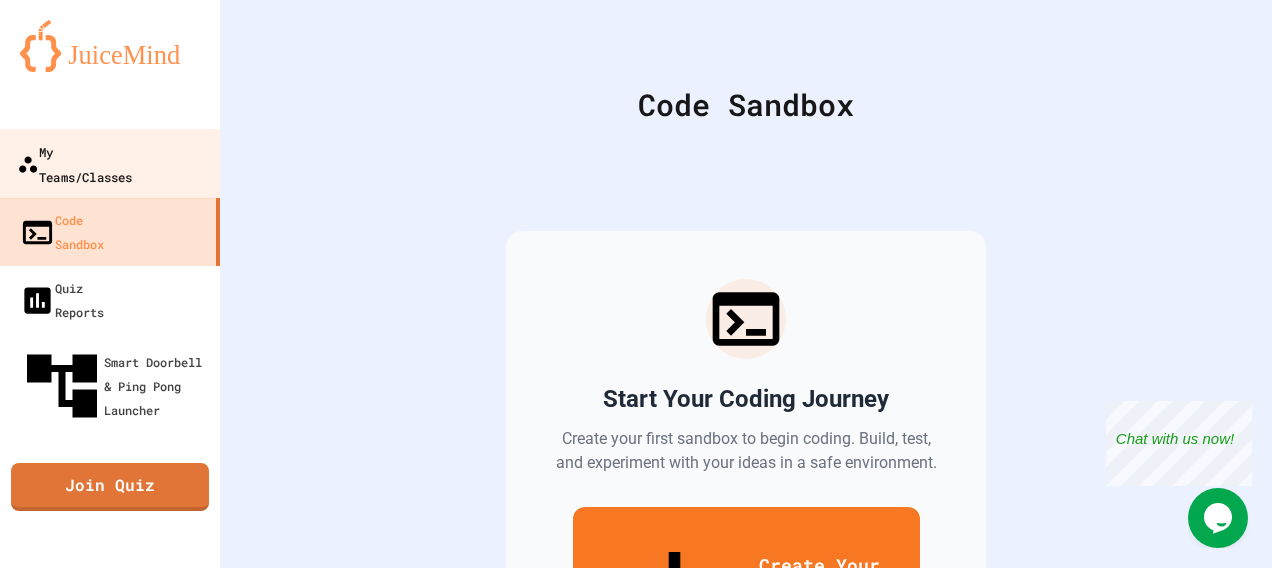 click on "My Teams/Classes" at bounding box center (74, 163) 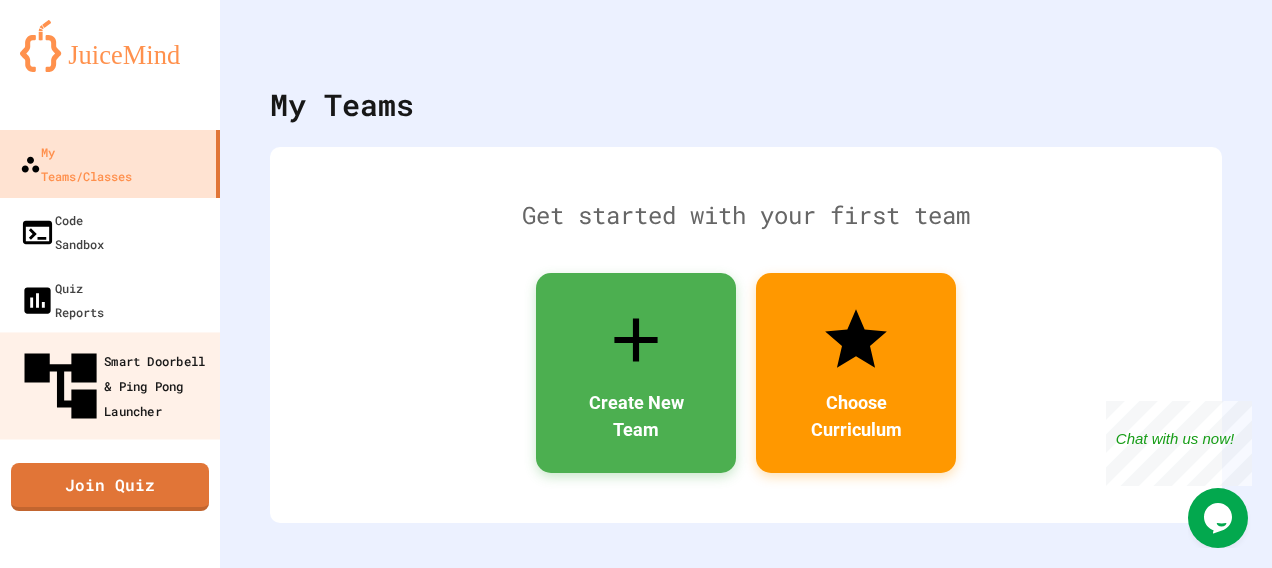 click on "Smart Doorbell & Ping Pong Launcher" at bounding box center (116, 386) 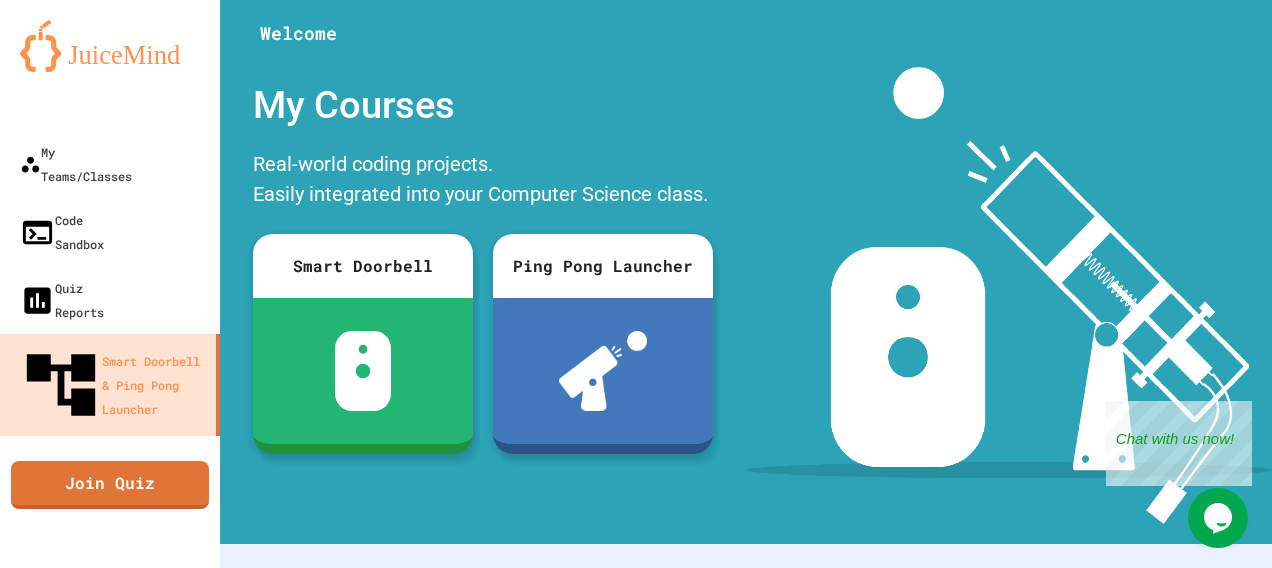 click on "Real-world coding projects. Easily integrated into your Computer Science class." at bounding box center (483, 181) 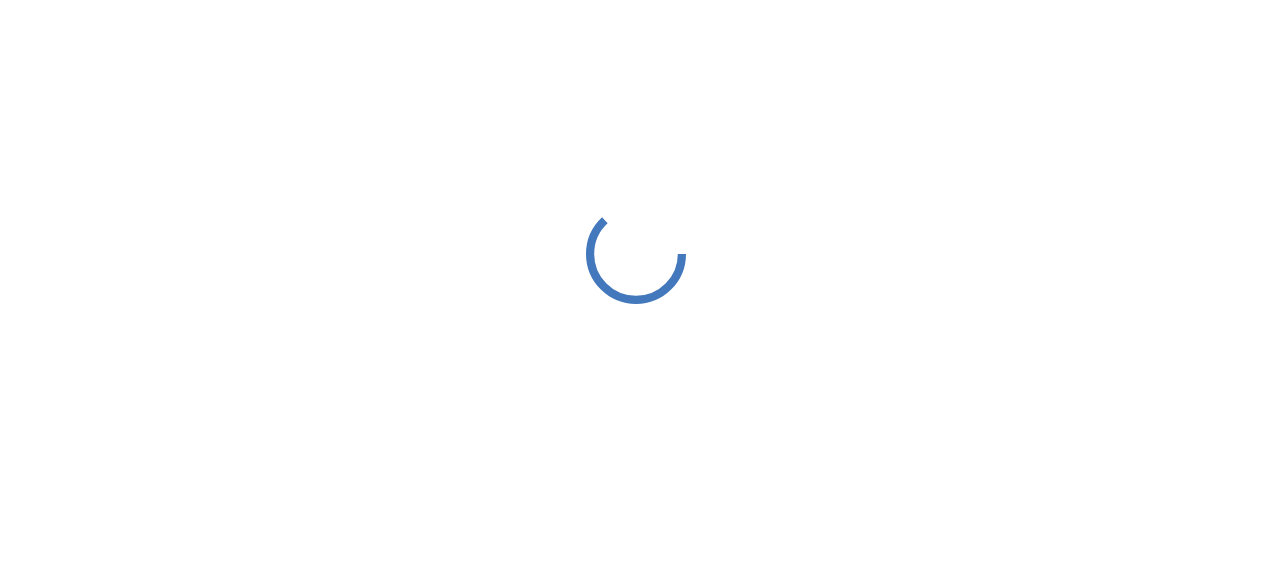 scroll, scrollTop: 0, scrollLeft: 0, axis: both 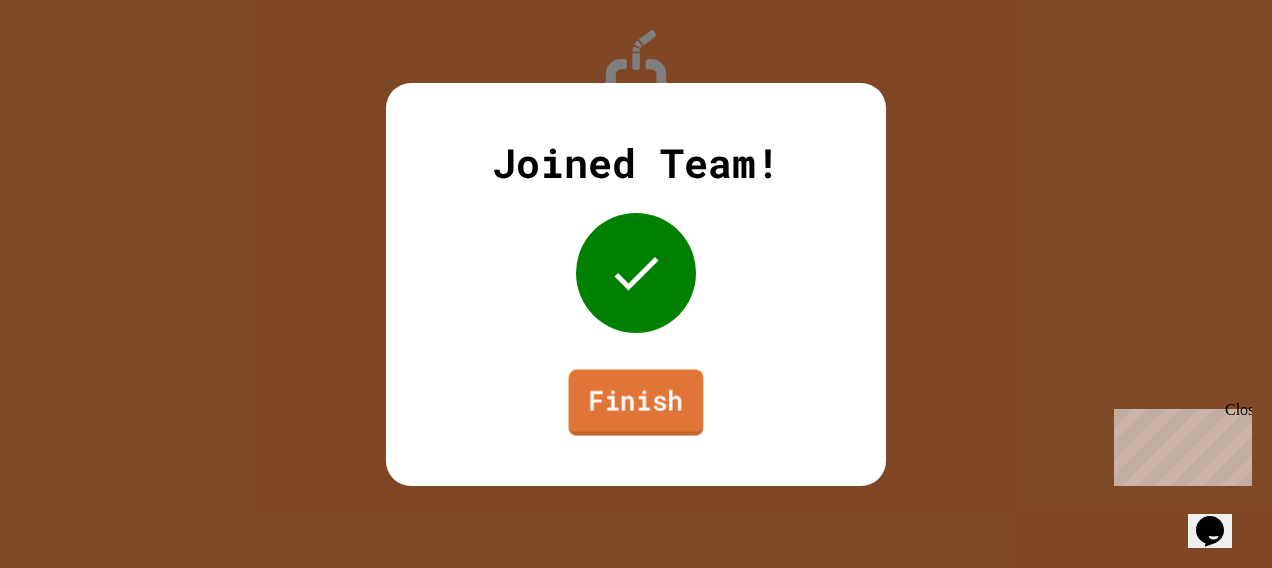 click on "Finish" at bounding box center [636, 402] 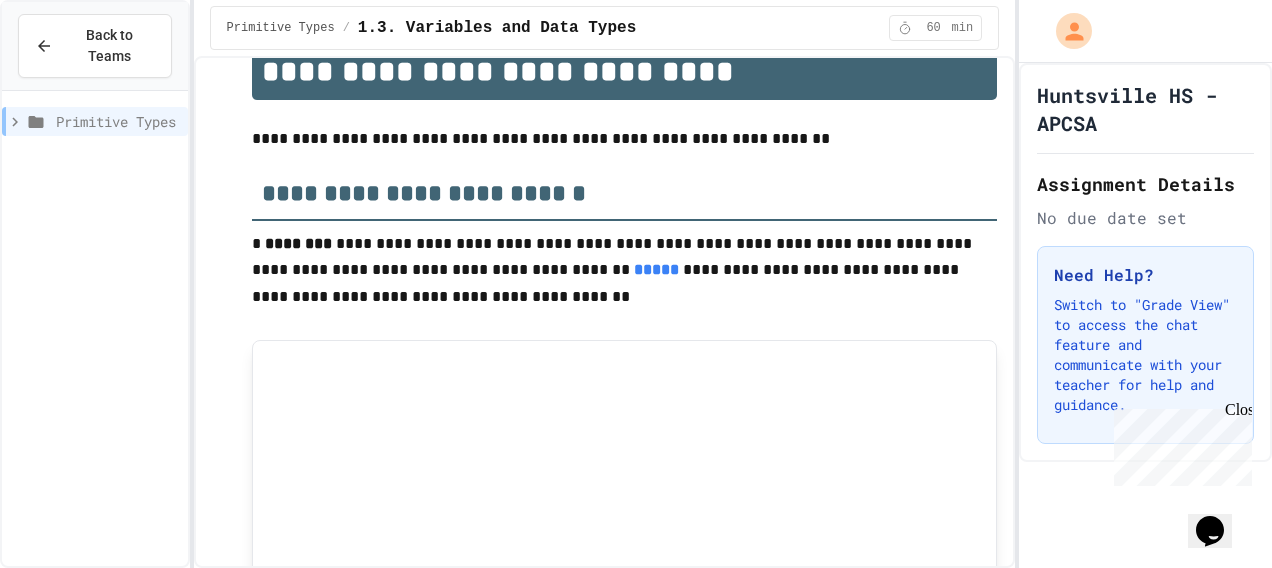 scroll, scrollTop: 0, scrollLeft: 0, axis: both 